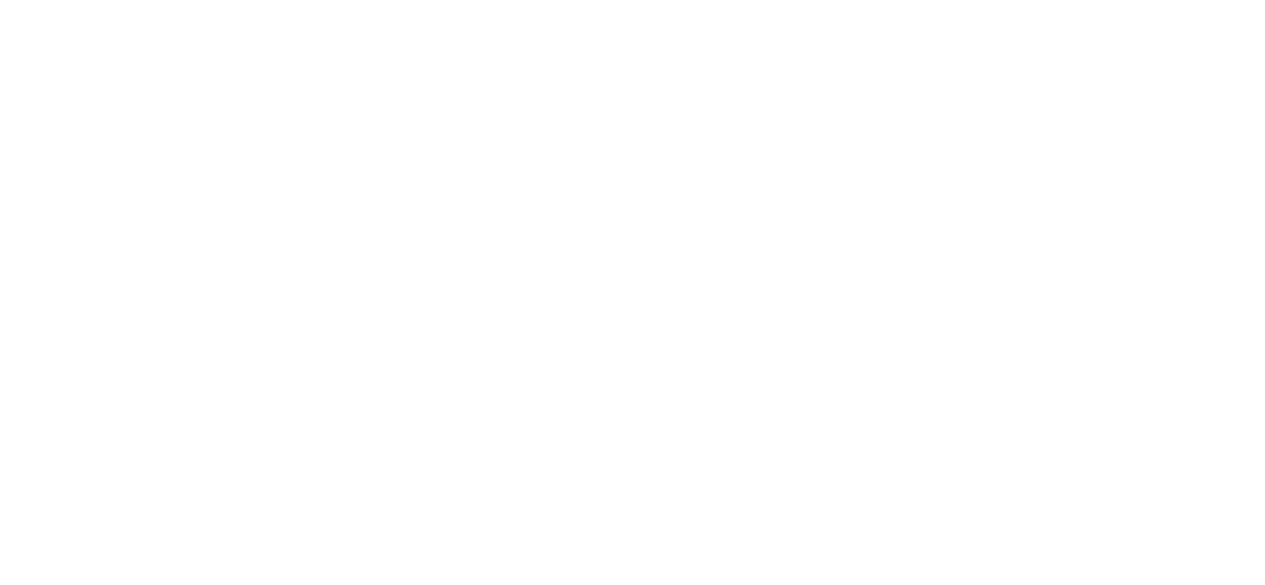 scroll, scrollTop: 0, scrollLeft: 0, axis: both 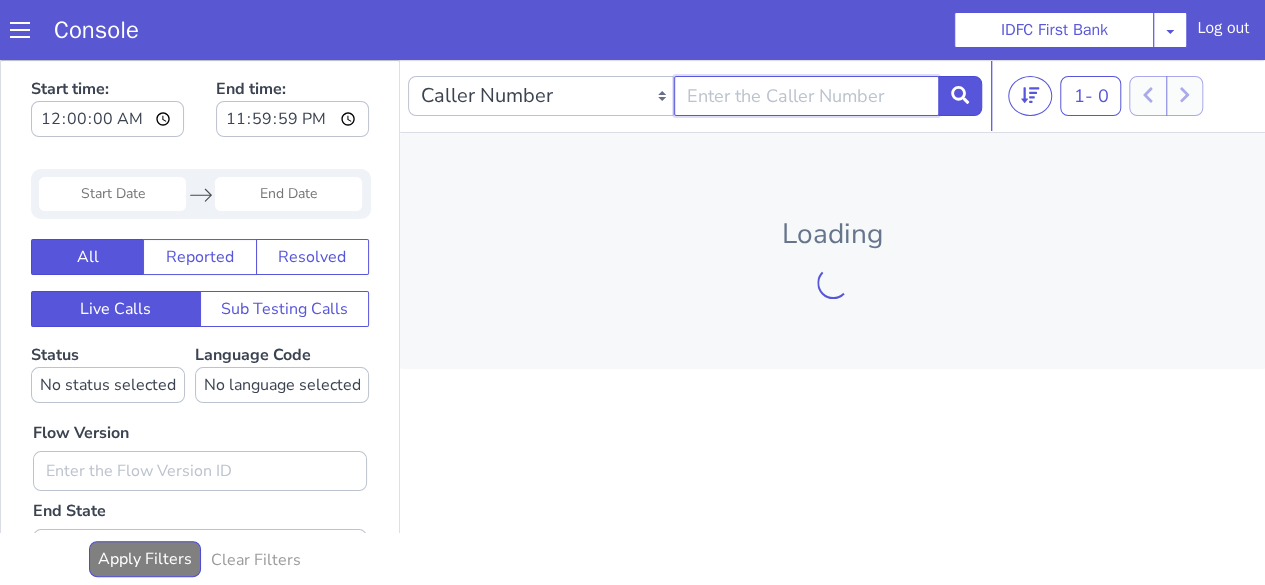 click at bounding box center (949, -134) 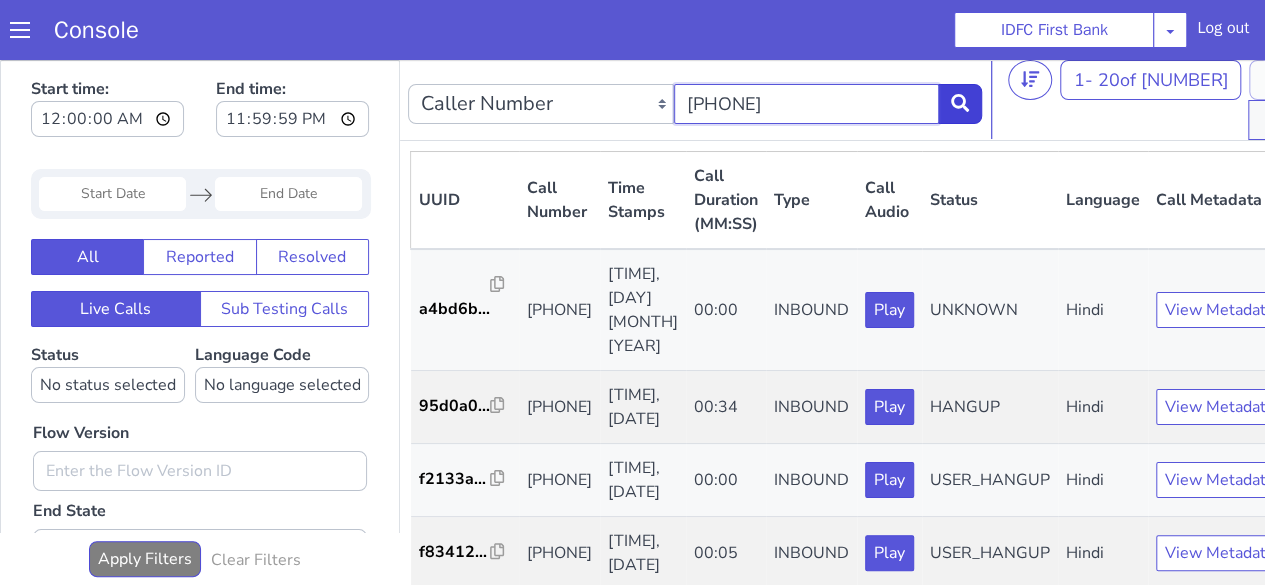 type on "[PHONE]" 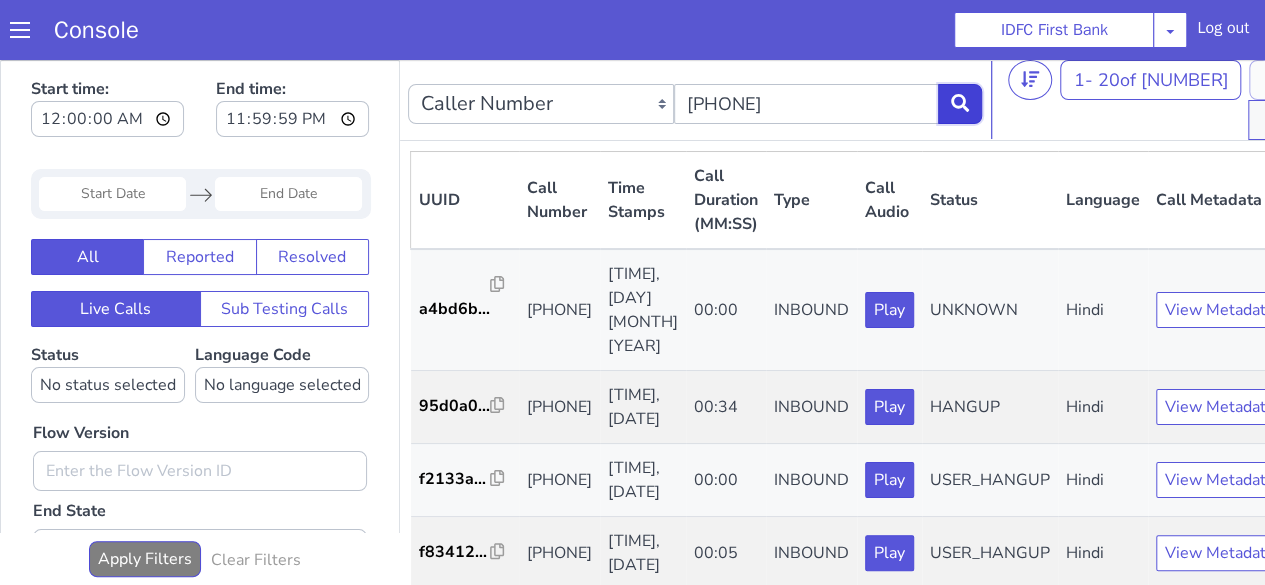 click 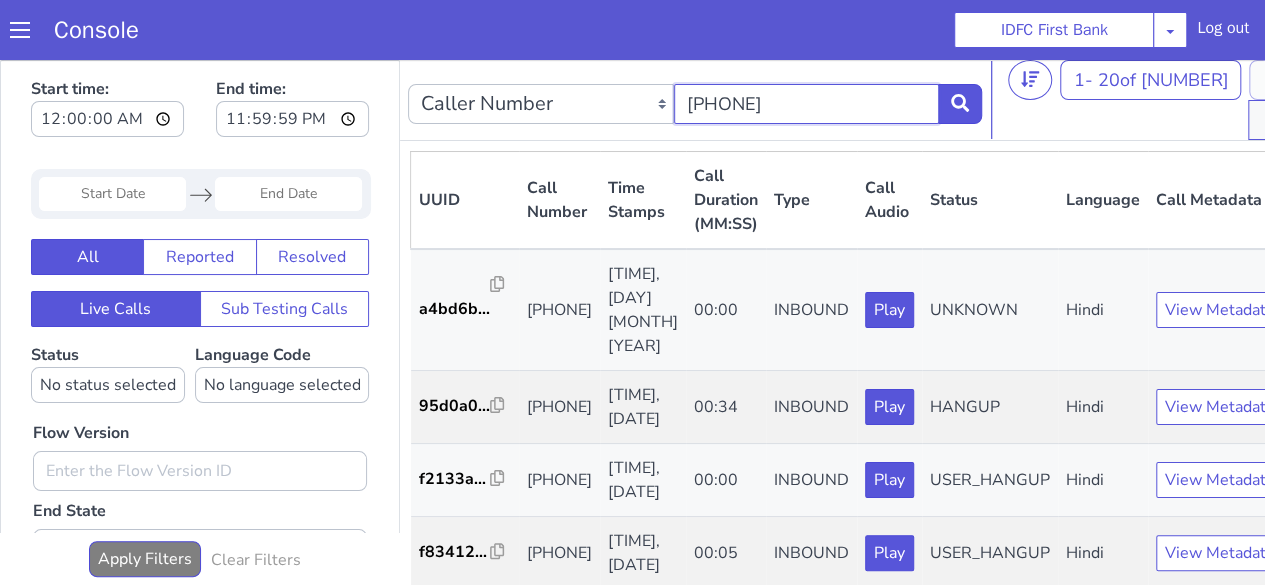 click on "[PHONE]" at bounding box center (1378, -334) 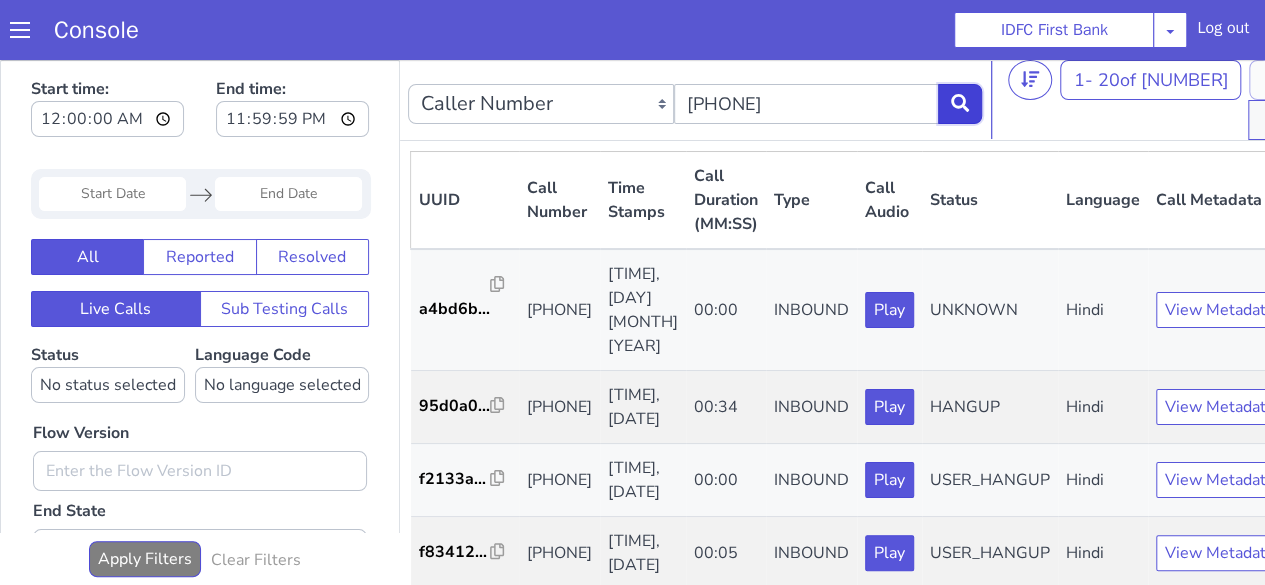 click 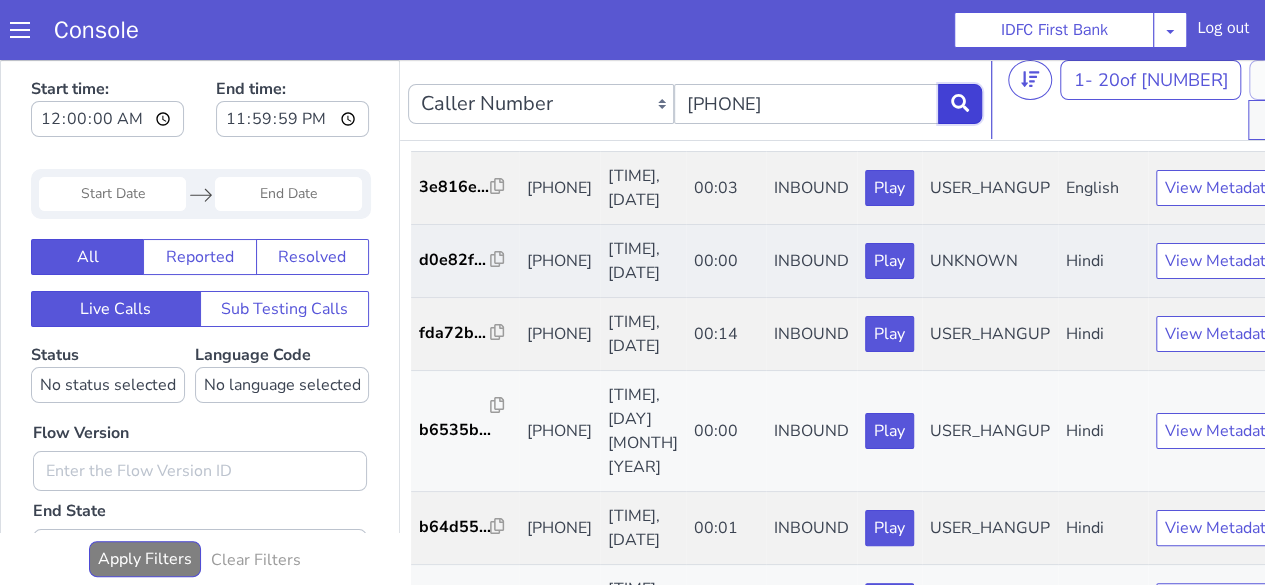 scroll, scrollTop: 513, scrollLeft: 0, axis: vertical 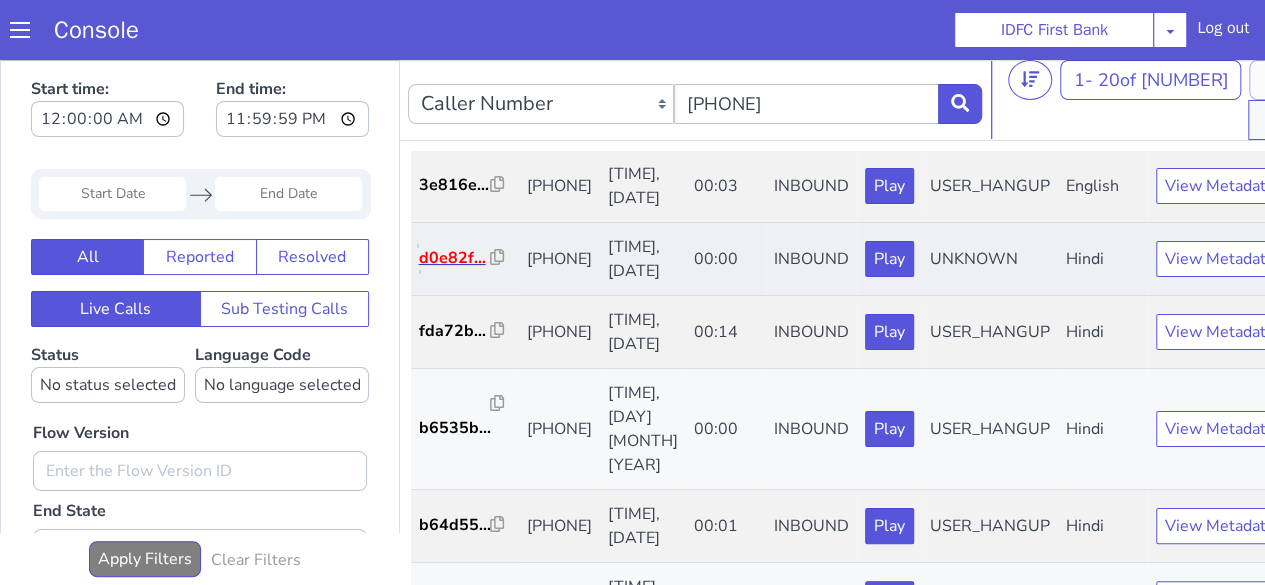 click on "d0e82f..." at bounding box center (1375, -118) 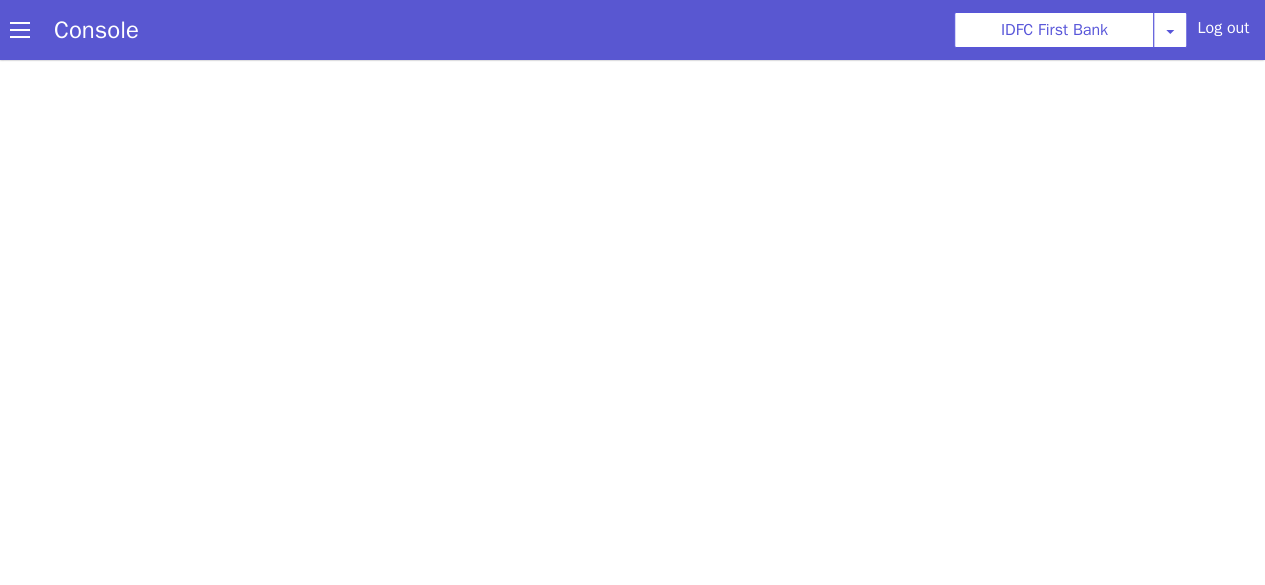 scroll, scrollTop: 5, scrollLeft: 0, axis: vertical 